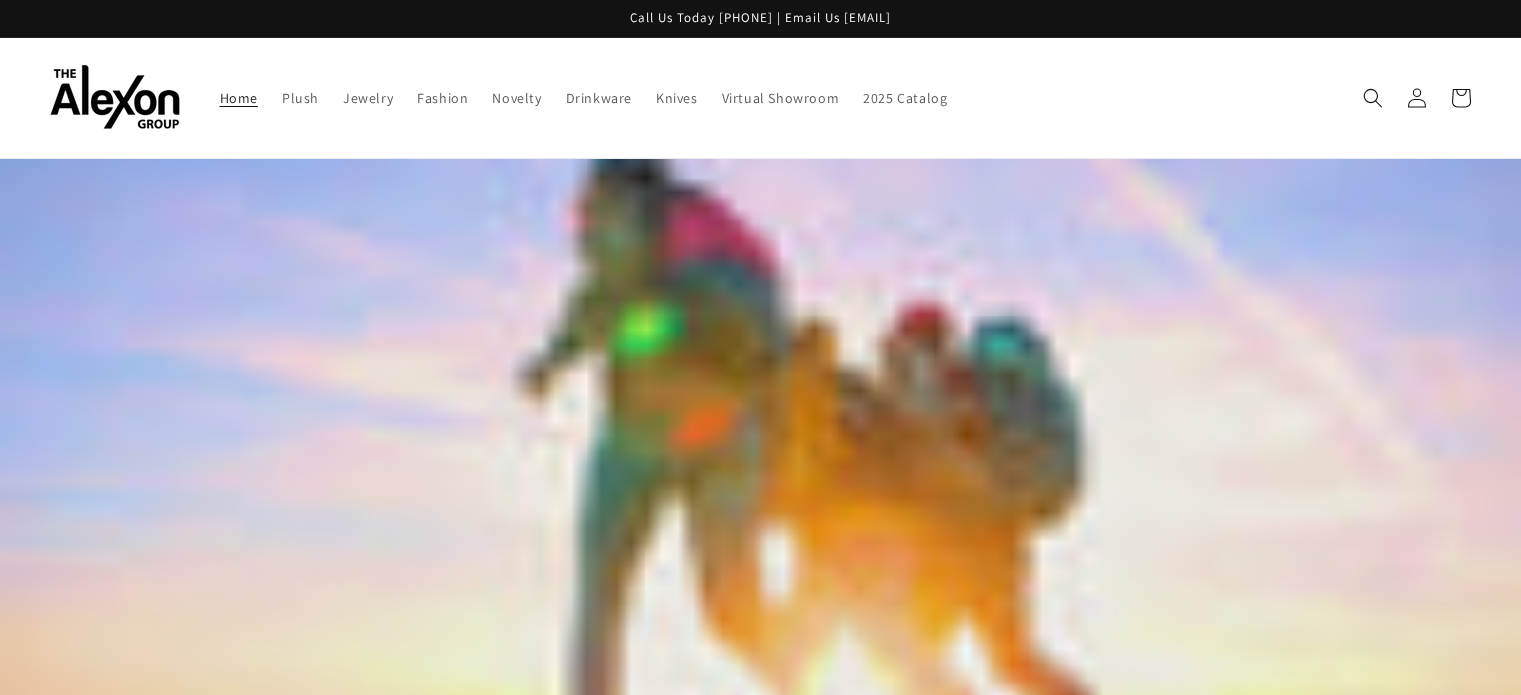 scroll, scrollTop: 0, scrollLeft: 0, axis: both 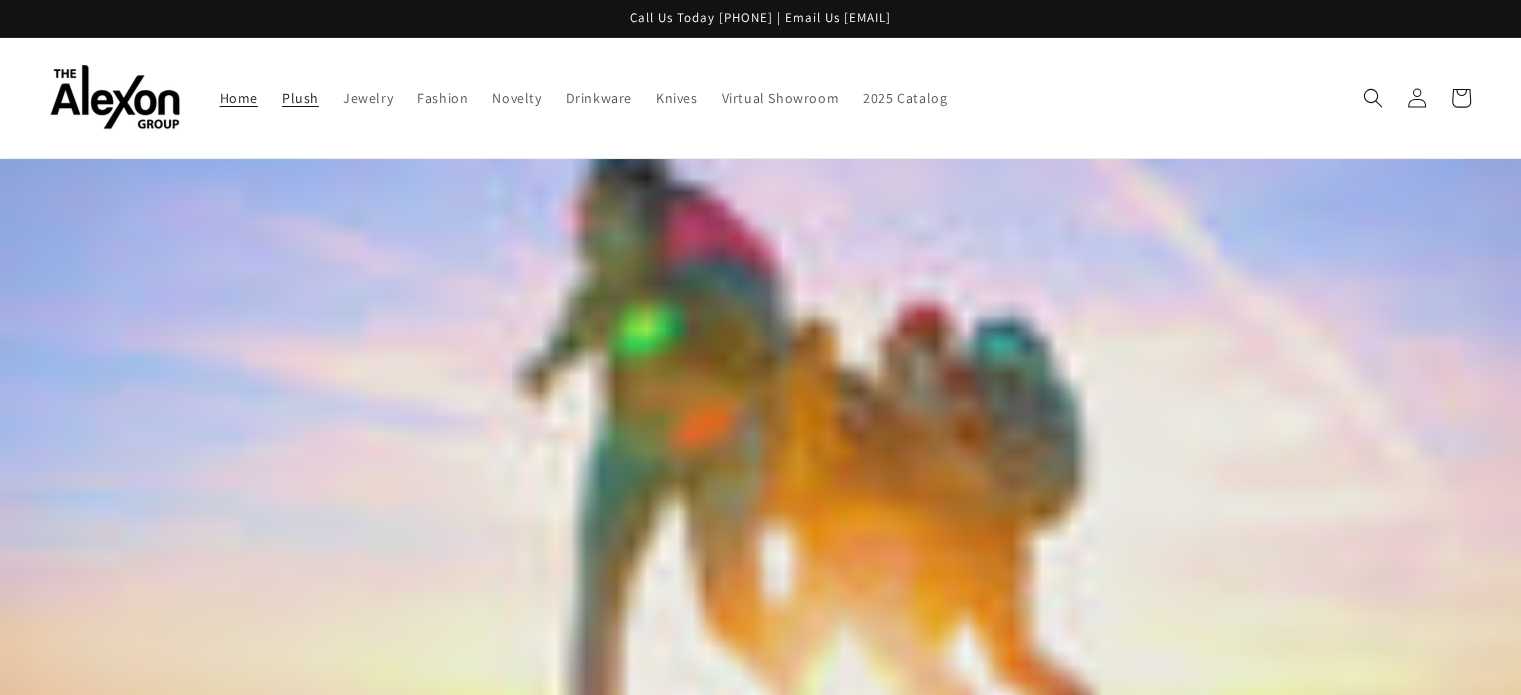 click on "Plush" at bounding box center [300, 98] 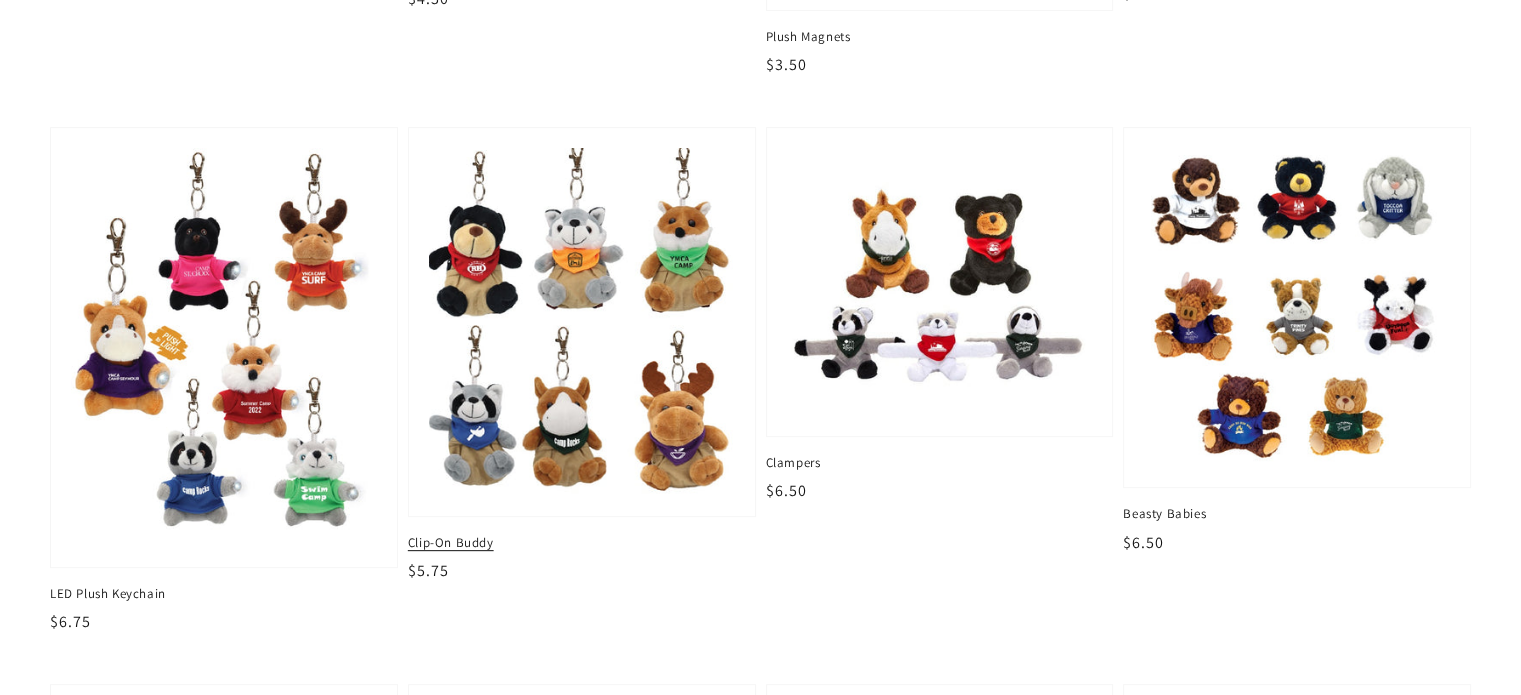 scroll, scrollTop: 700, scrollLeft: 0, axis: vertical 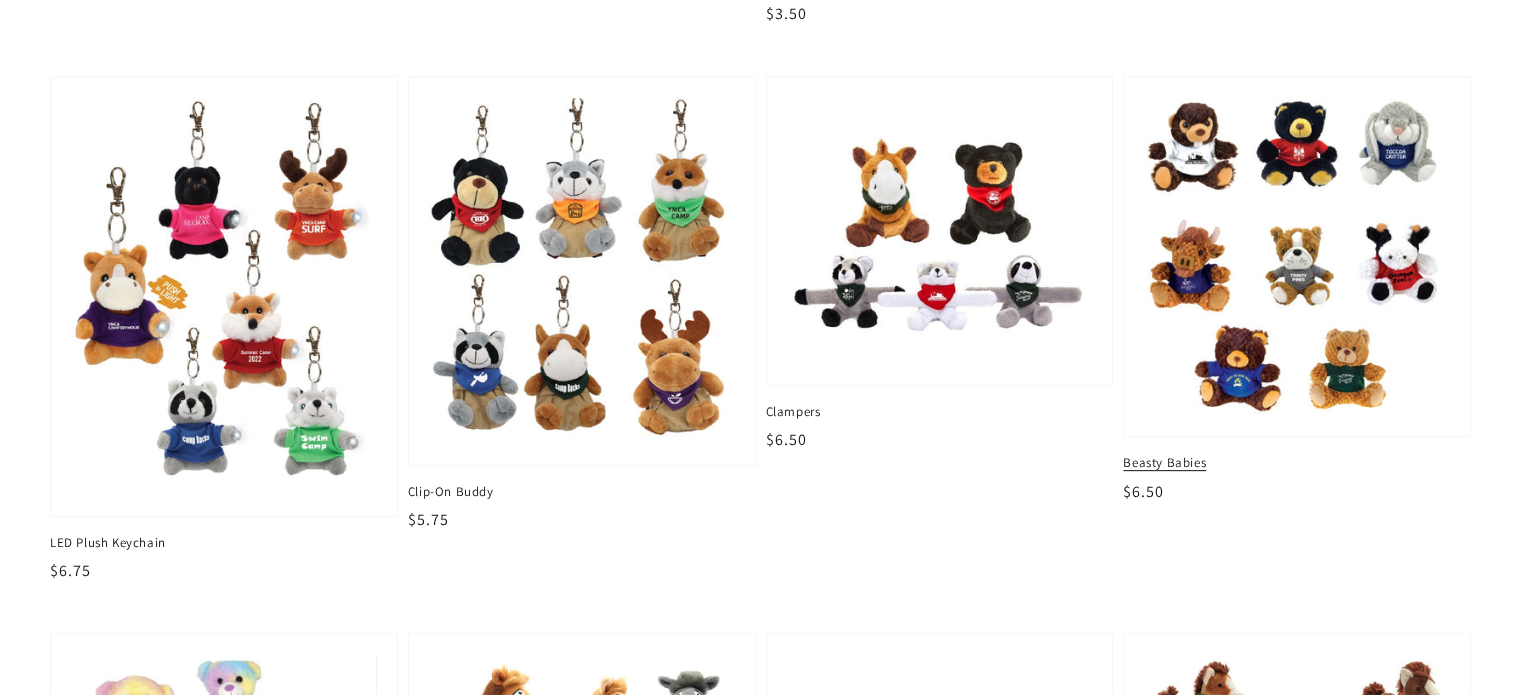 click on "Beasty Babies" at bounding box center [1297, 463] 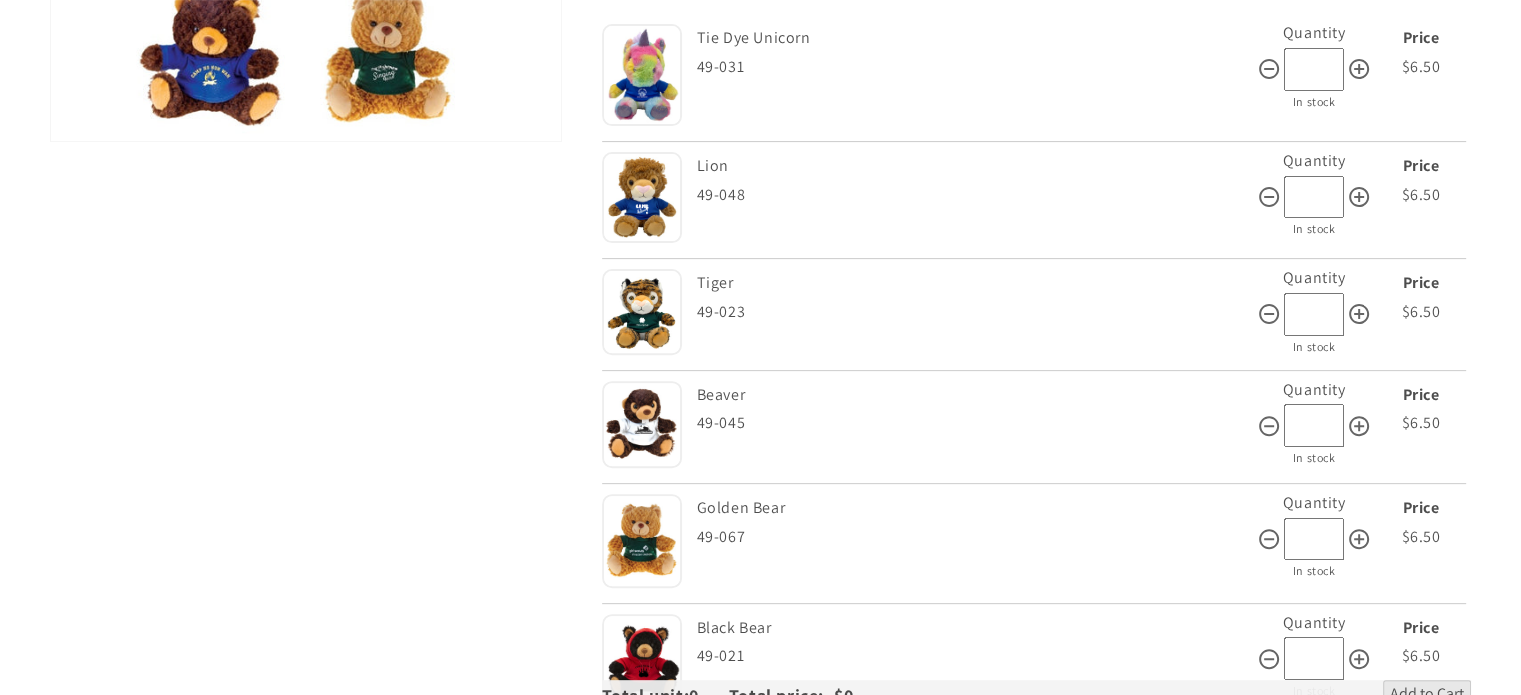 scroll, scrollTop: 700, scrollLeft: 0, axis: vertical 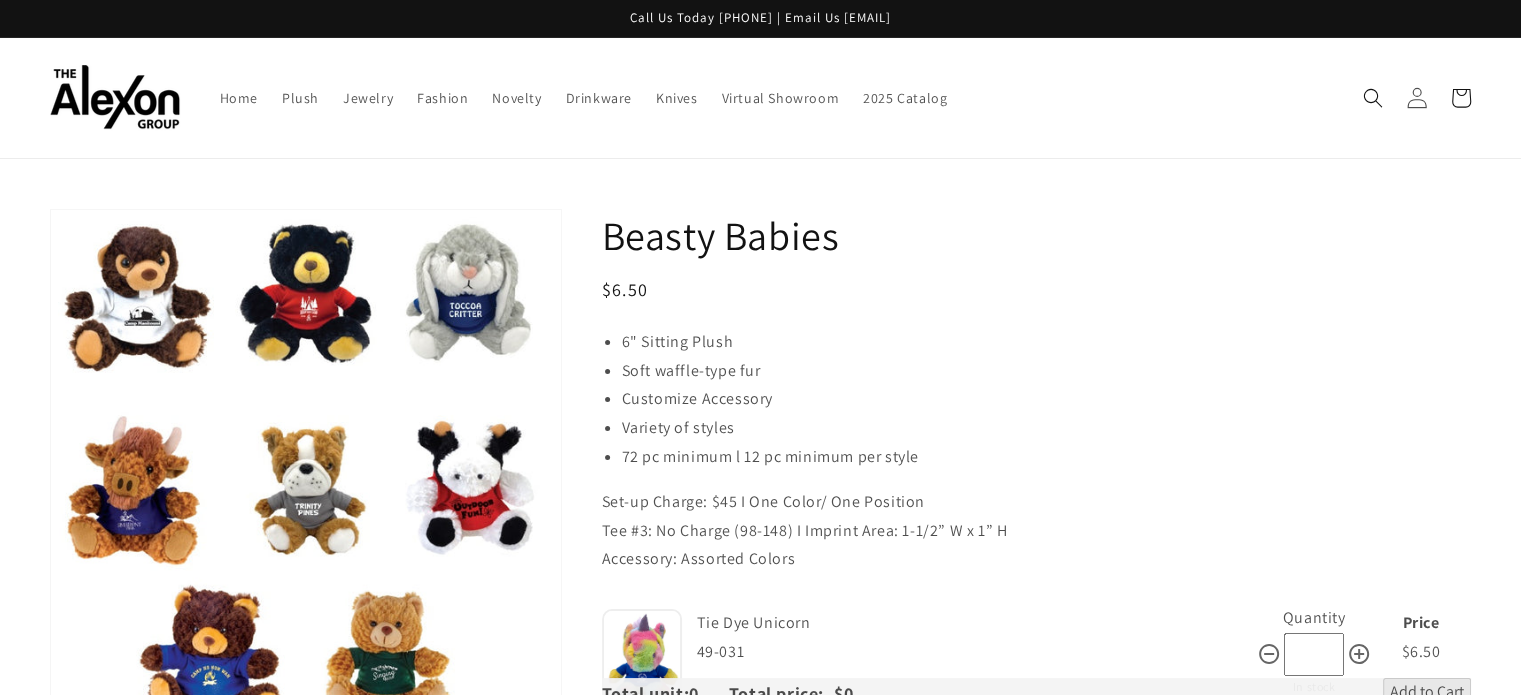 click on "Log in" at bounding box center (1417, 98) 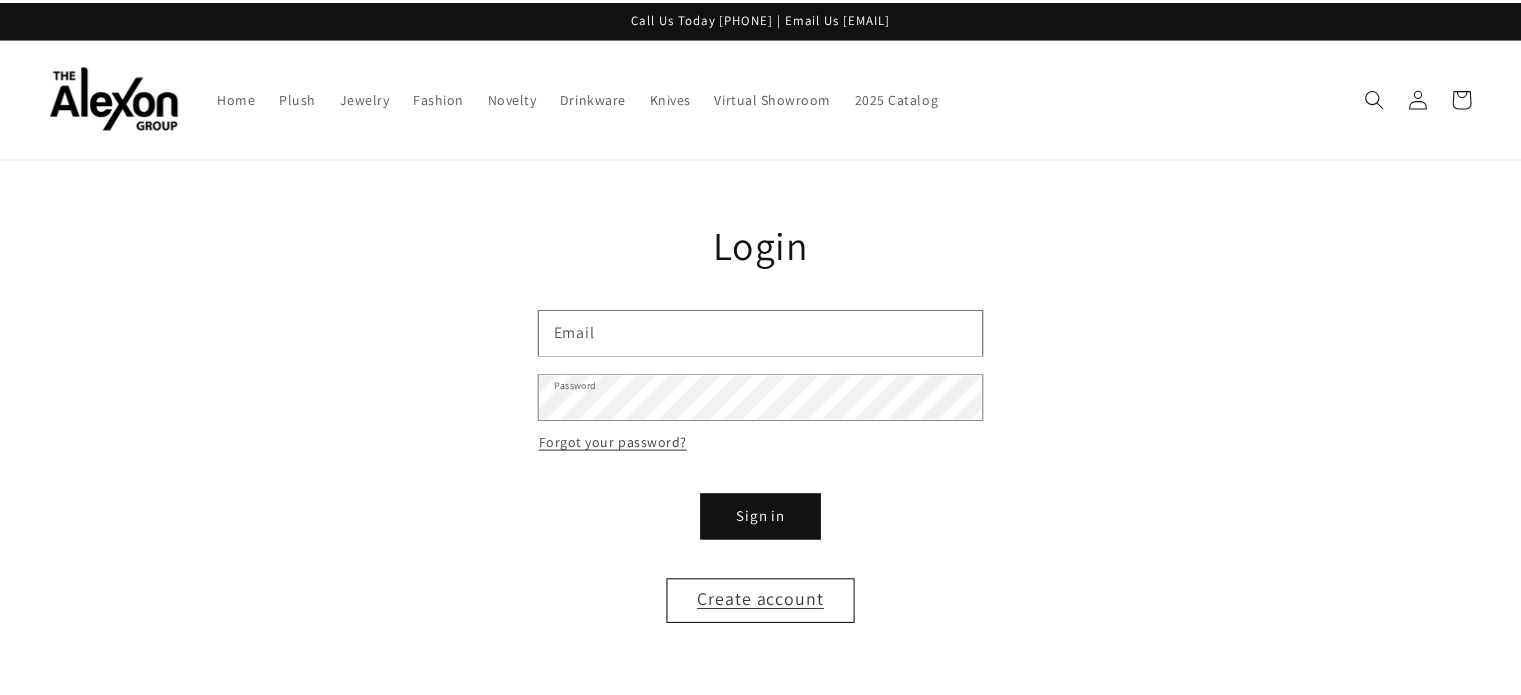 scroll, scrollTop: 0, scrollLeft: 0, axis: both 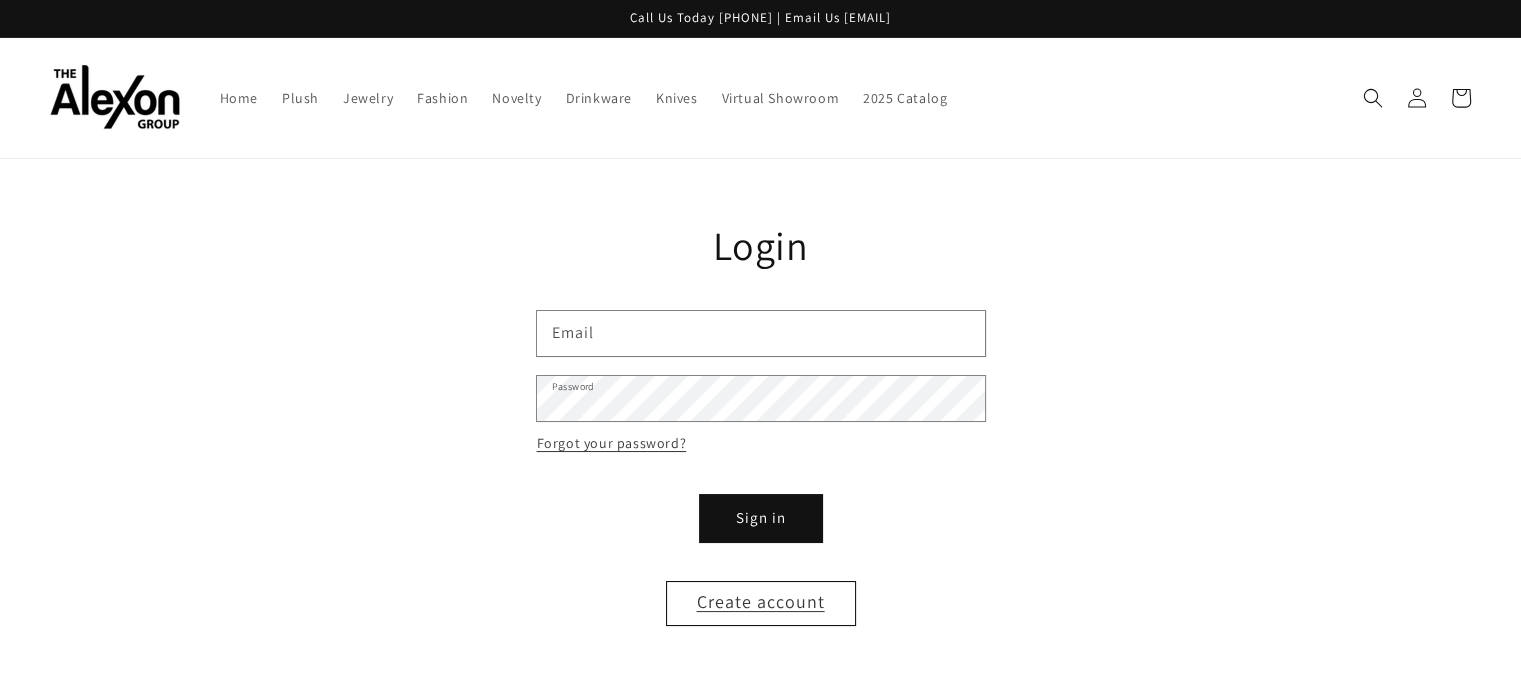 type on "**********" 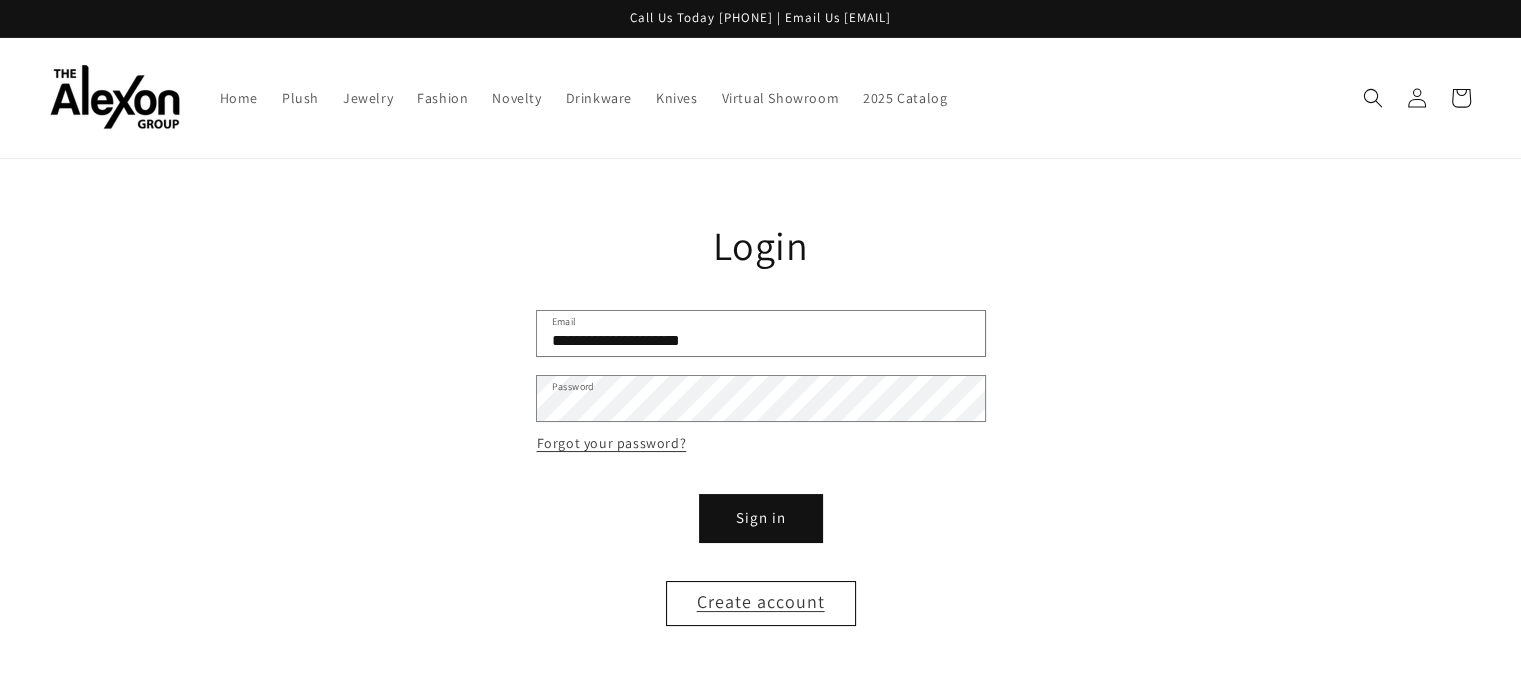 click on "Sign in" at bounding box center [761, 518] 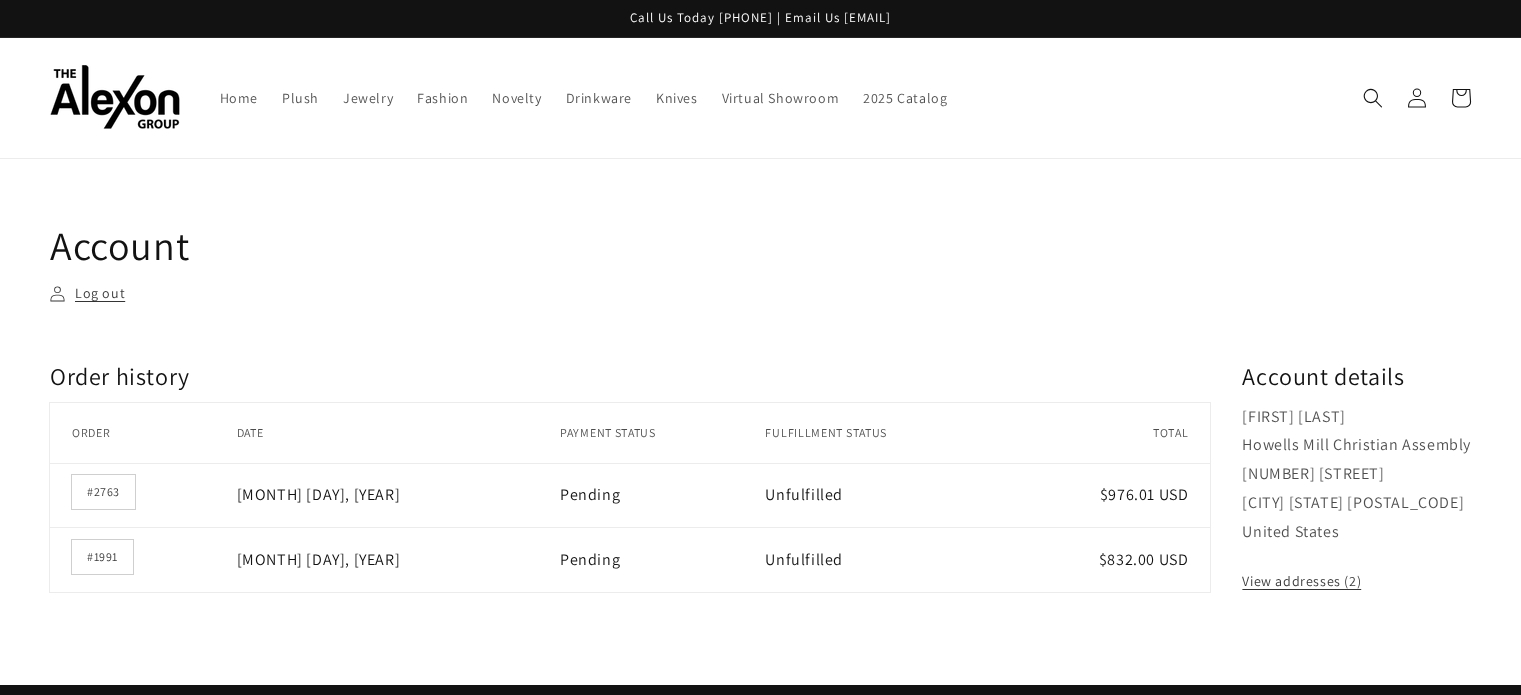 scroll, scrollTop: 0, scrollLeft: 0, axis: both 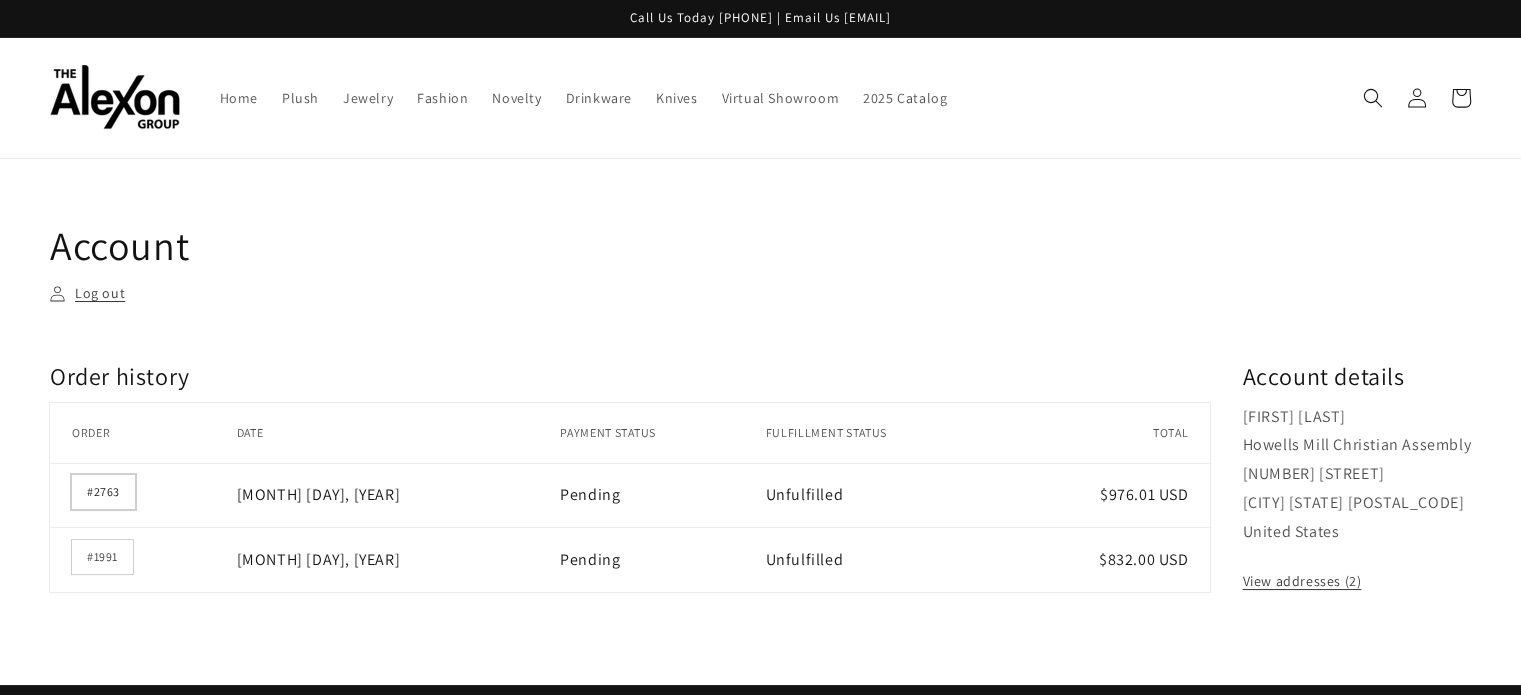 click on "#2763" at bounding box center [103, 492] 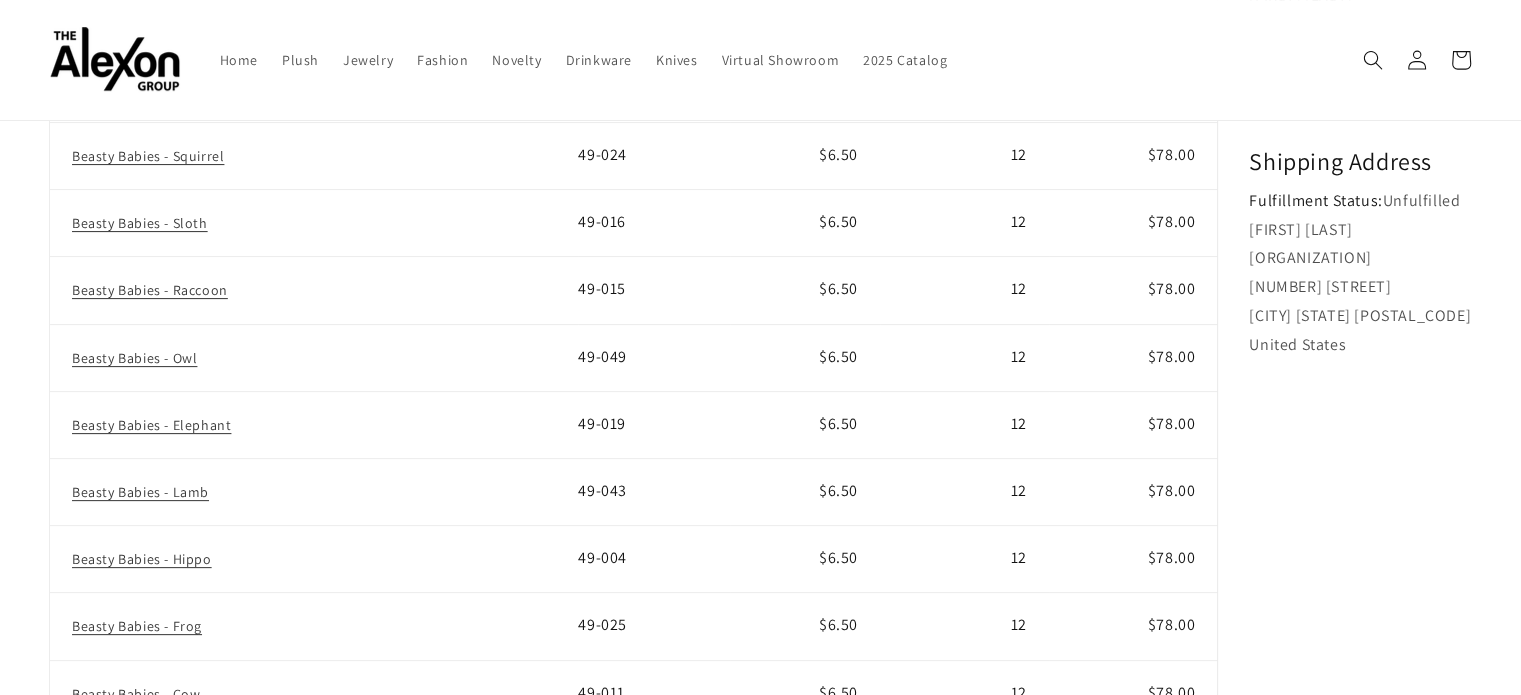 scroll, scrollTop: 400, scrollLeft: 0, axis: vertical 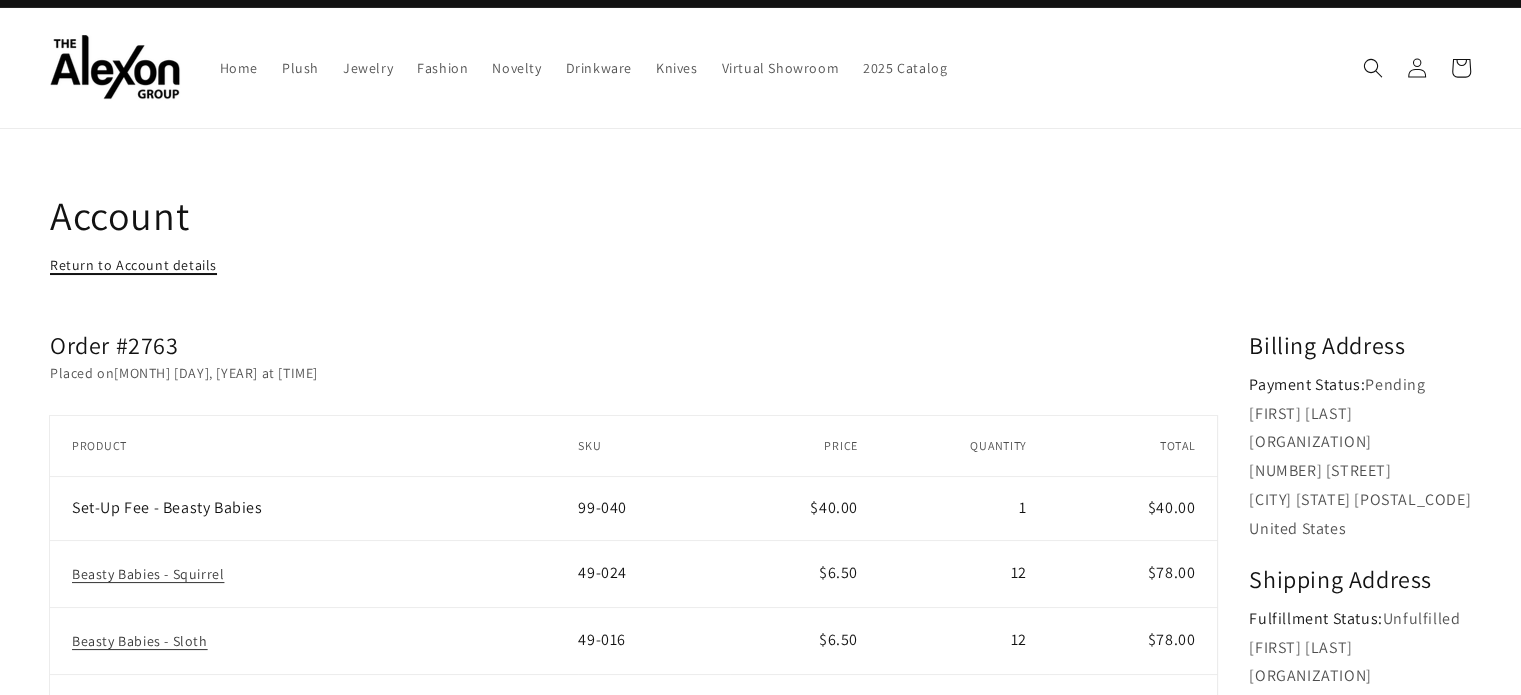 click on "Return to Account details" at bounding box center [133, 265] 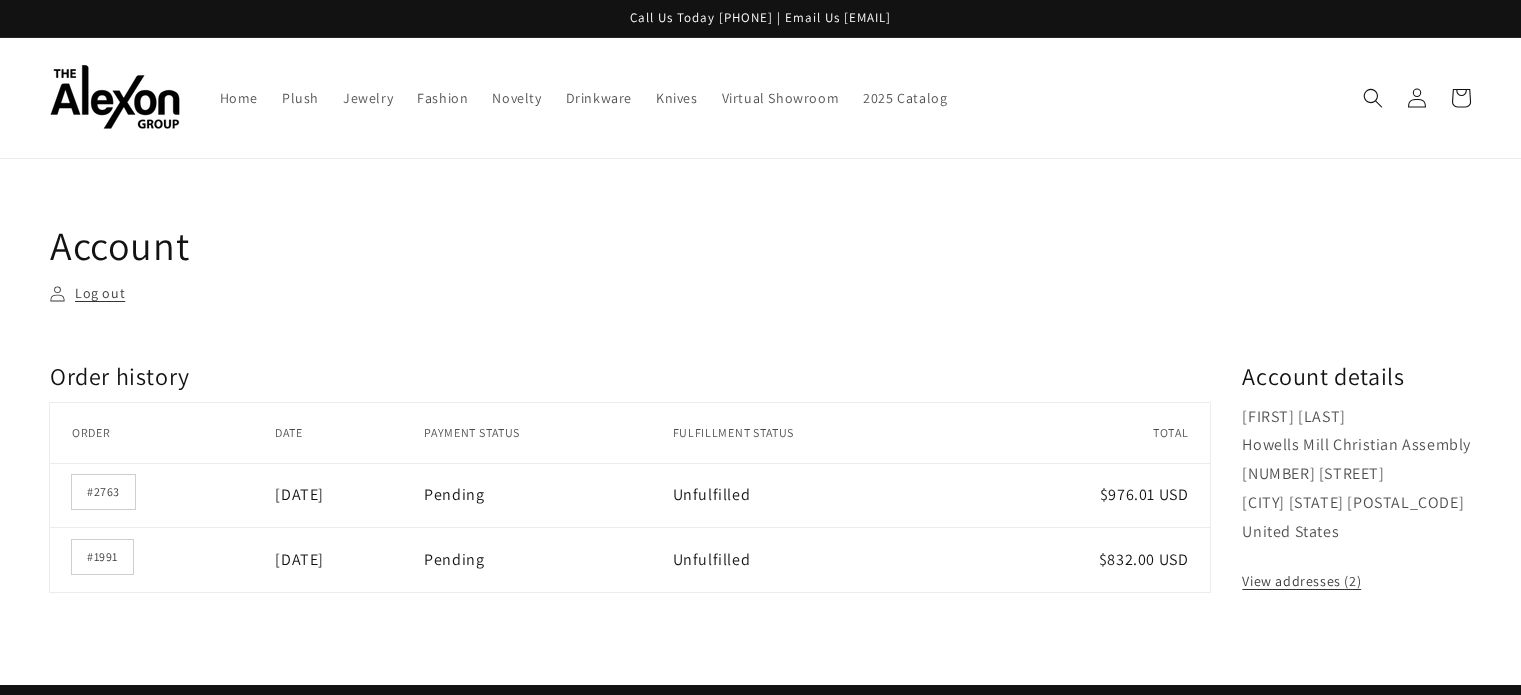 scroll, scrollTop: 0, scrollLeft: 0, axis: both 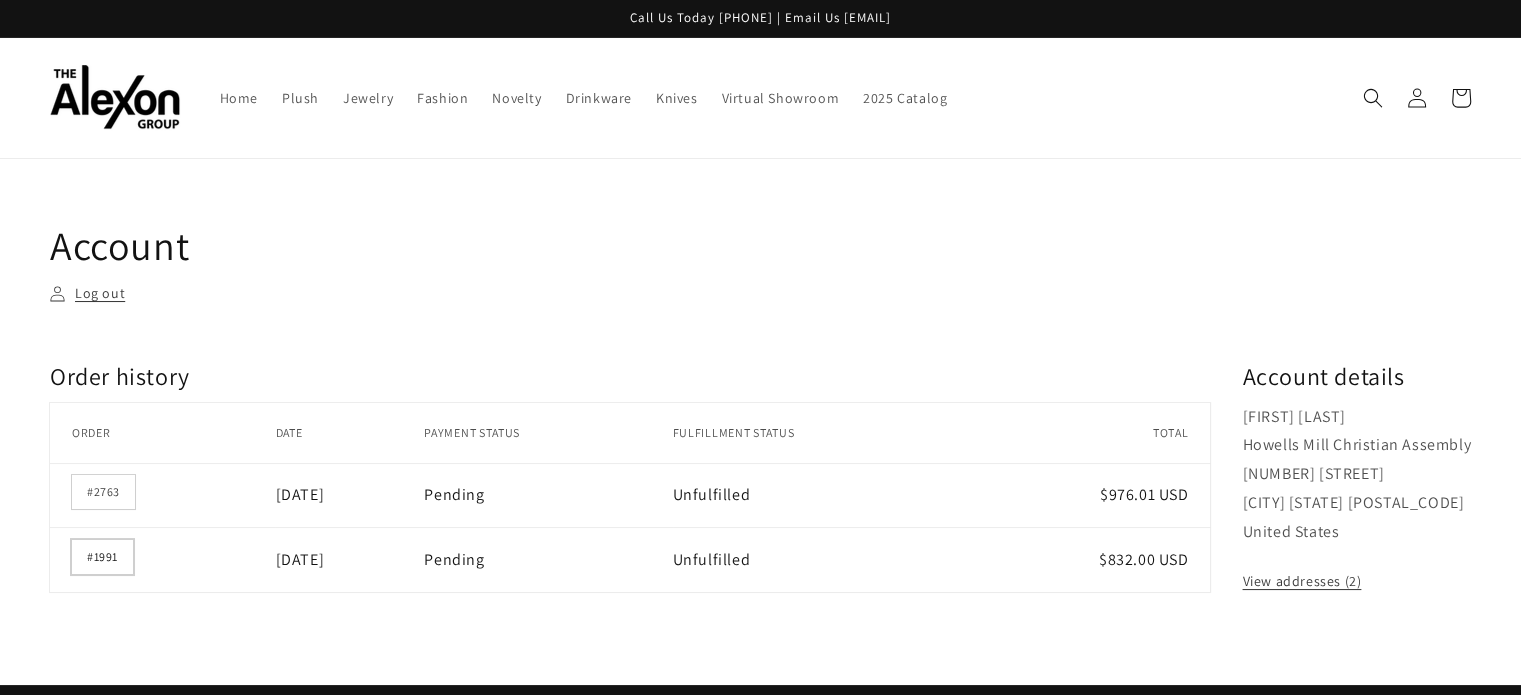 click on "#1991" at bounding box center (102, 557) 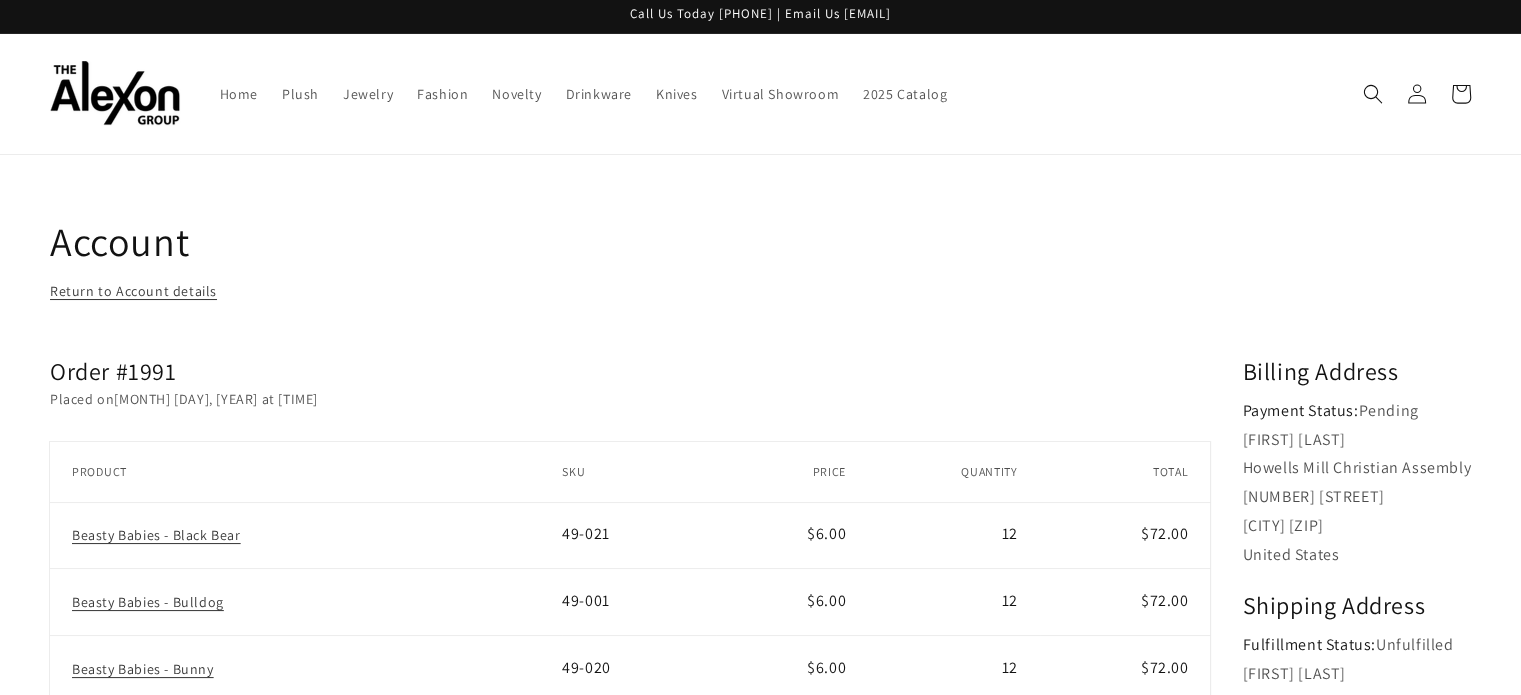 scroll, scrollTop: 0, scrollLeft: 0, axis: both 